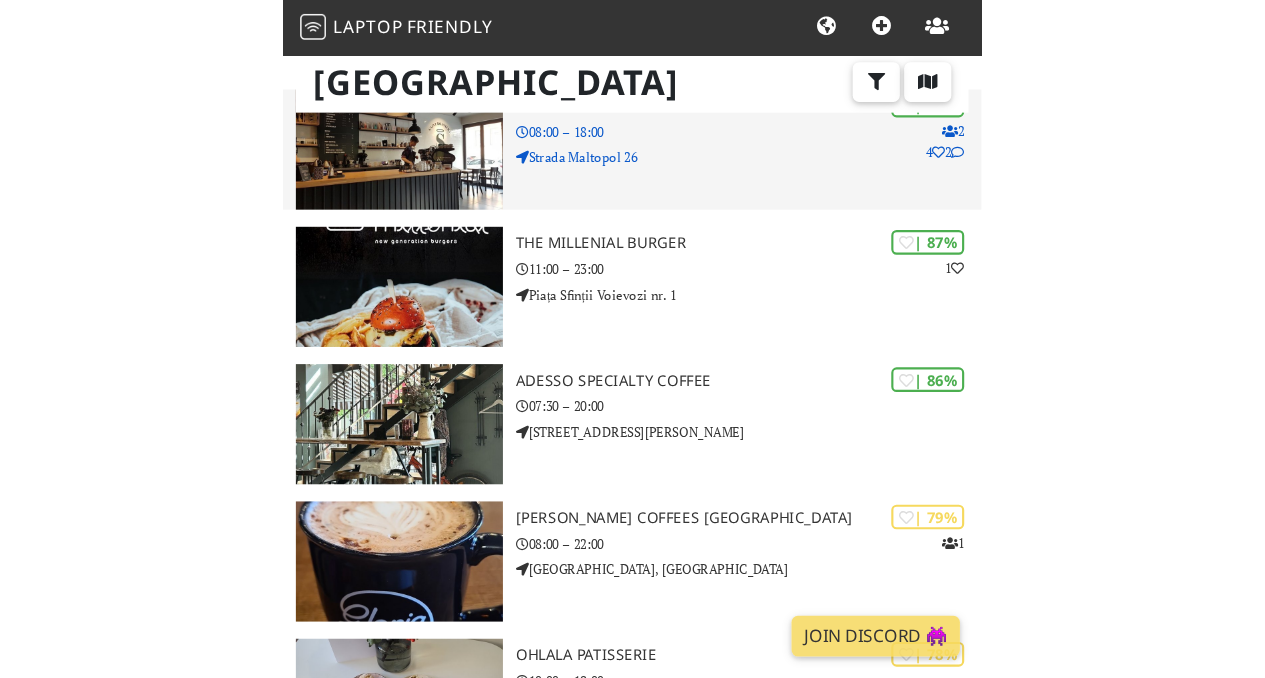 scroll, scrollTop: 174, scrollLeft: 0, axis: vertical 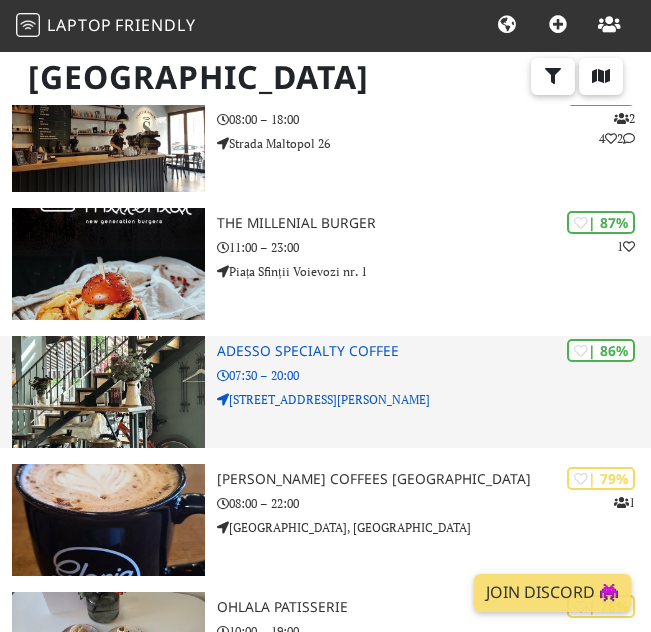 click on "ADESSO Specialty Coffee" at bounding box center (434, 351) 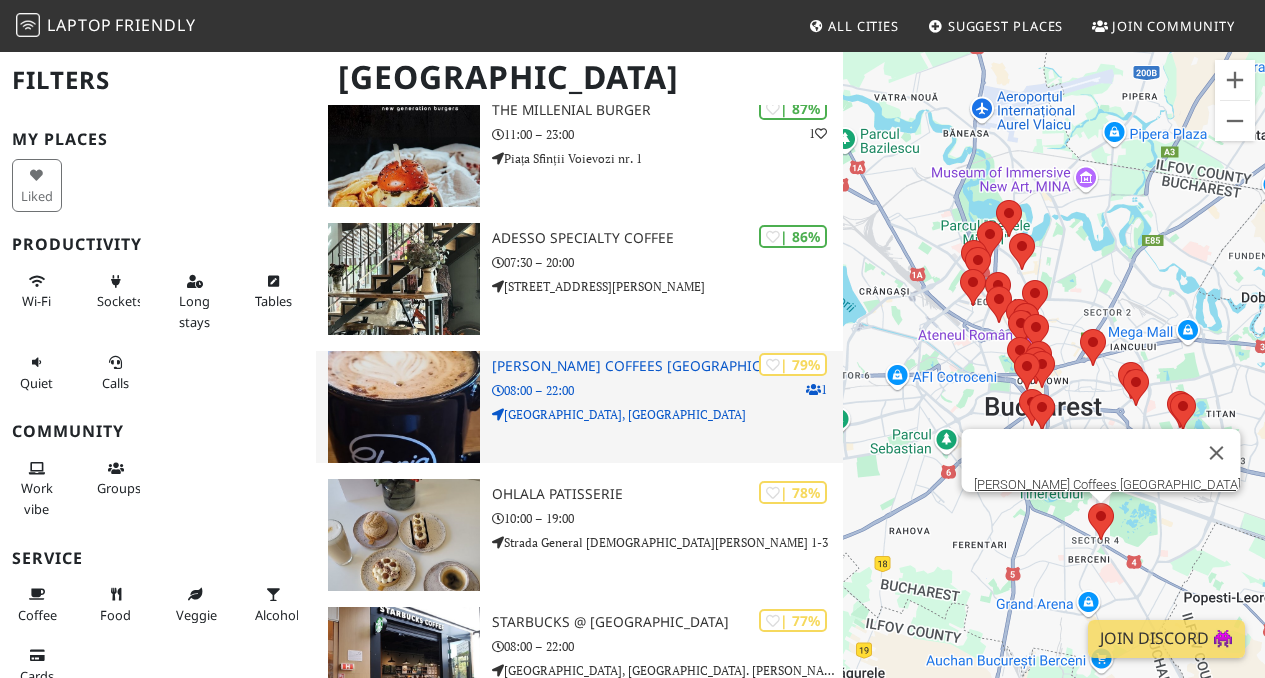 scroll, scrollTop: 324, scrollLeft: 0, axis: vertical 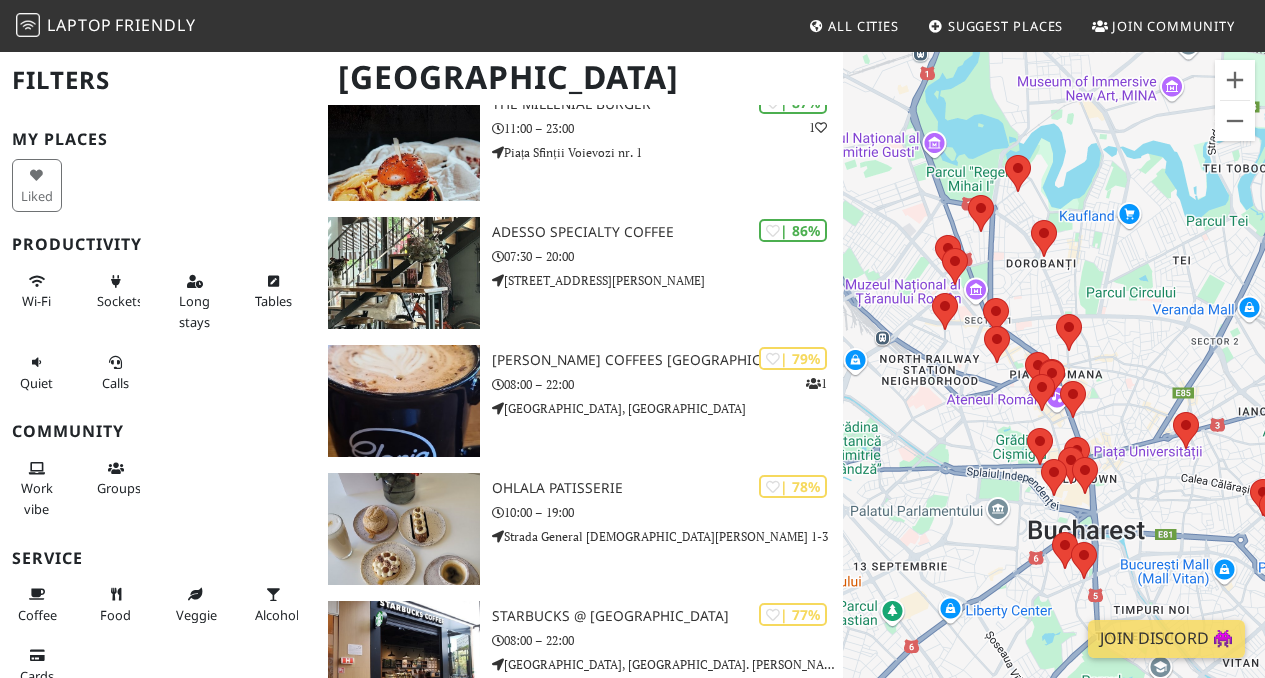 drag, startPoint x: 993, startPoint y: 199, endPoint x: 1104, endPoint y: 338, distance: 177.88199 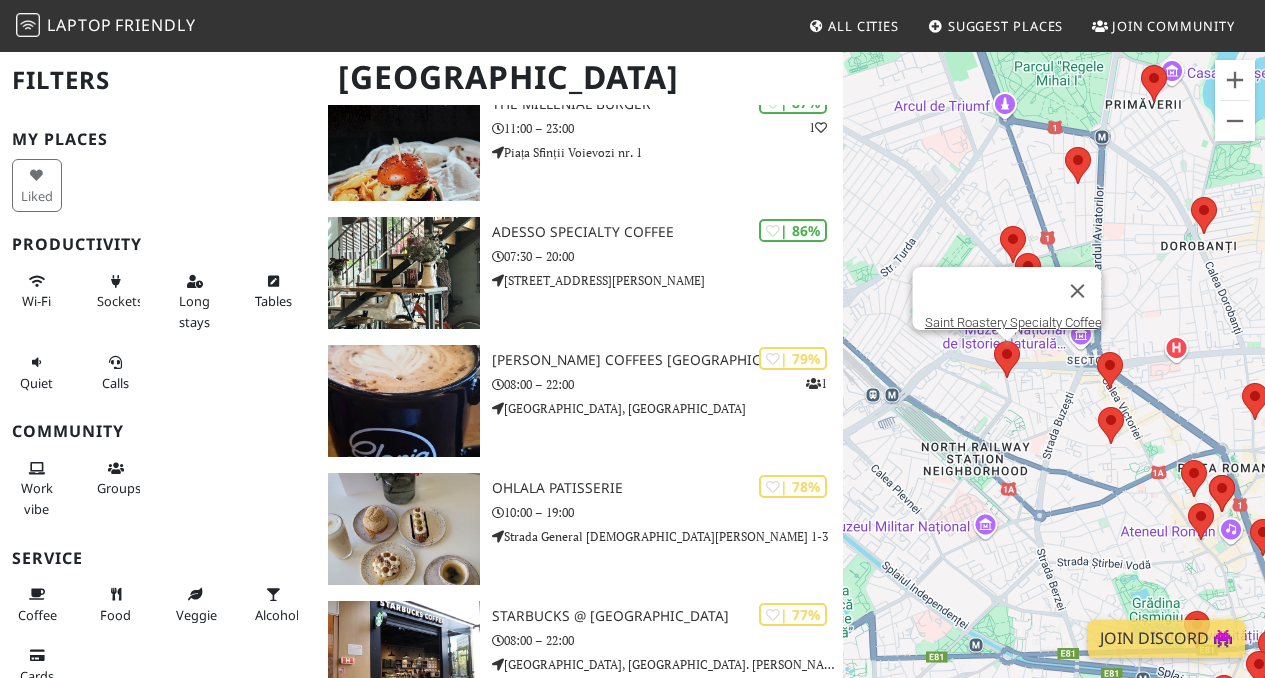 click at bounding box center [994, 341] 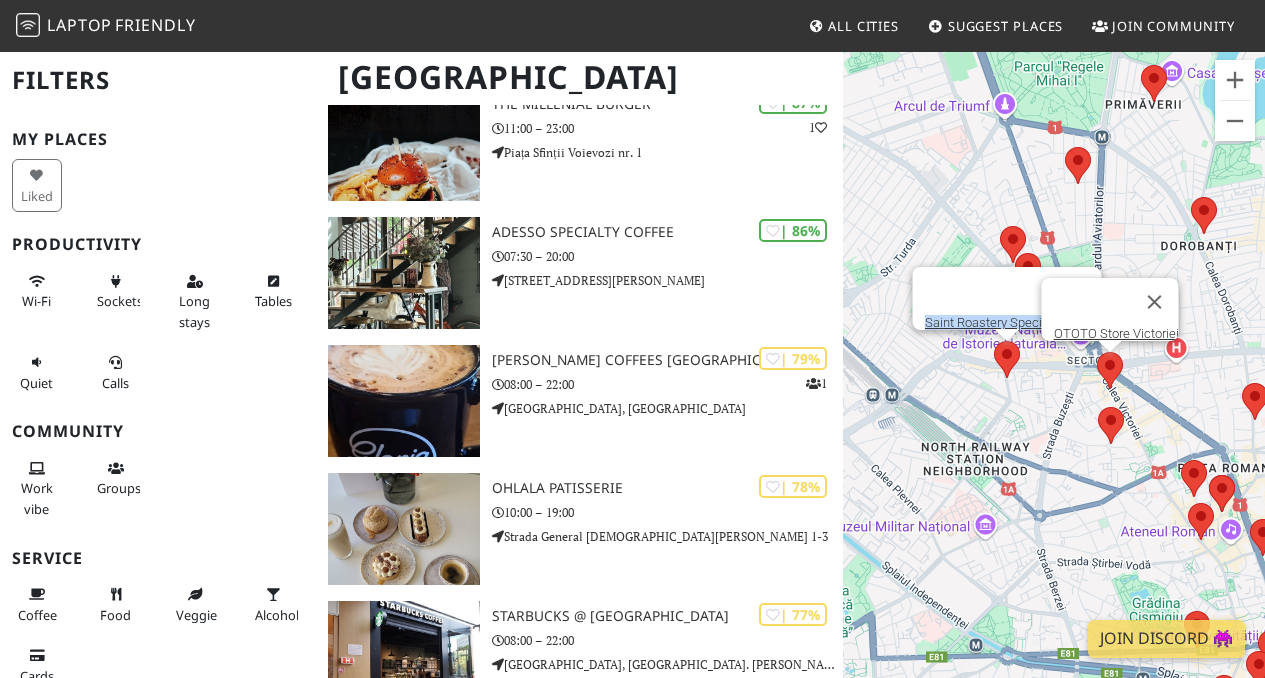 click at bounding box center [1097, 352] 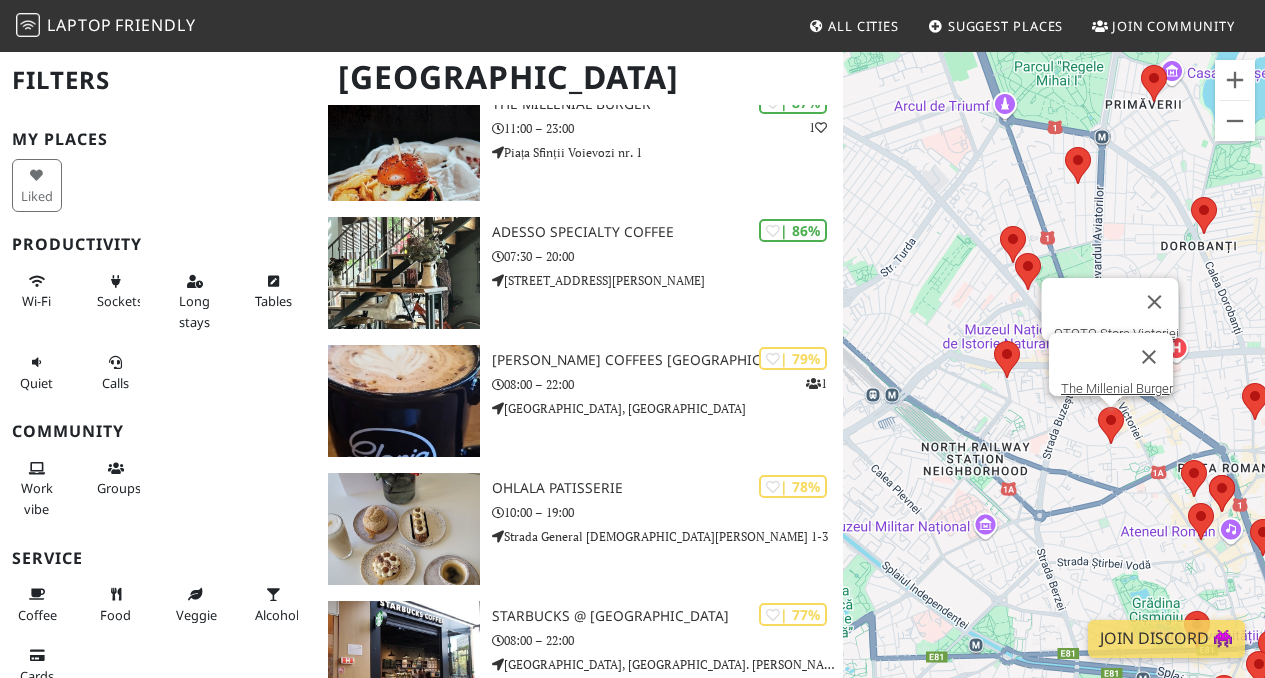 click at bounding box center (1098, 407) 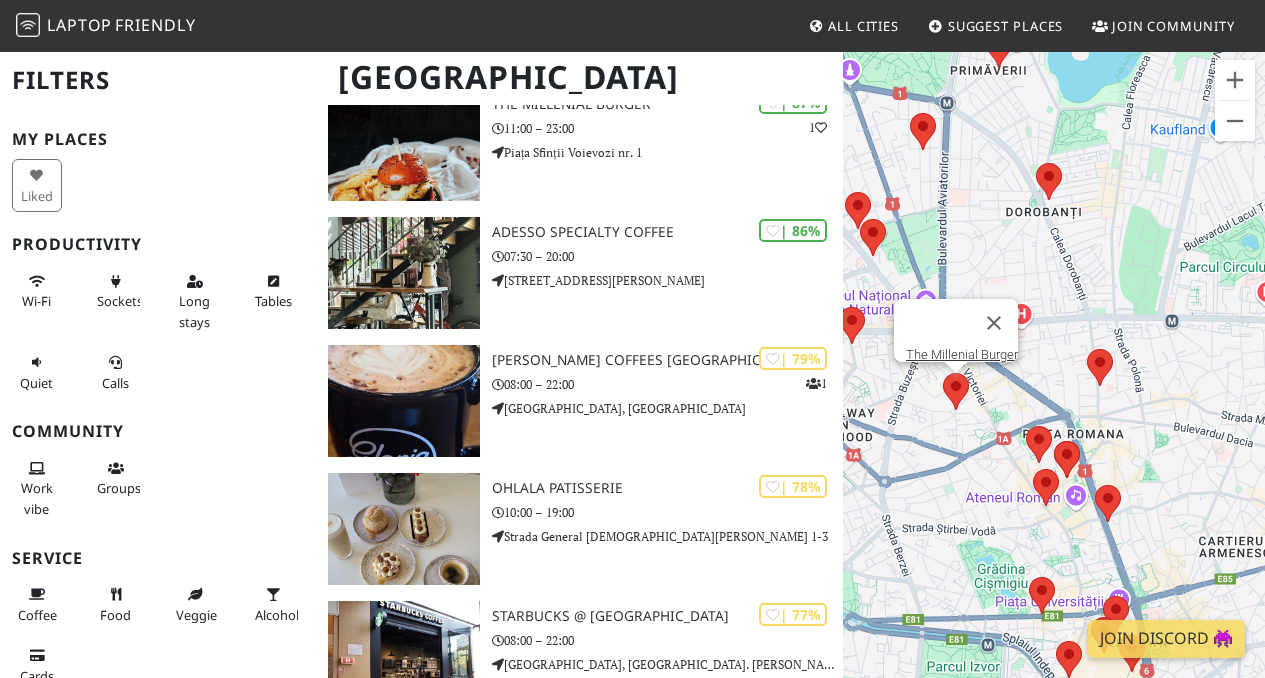 drag, startPoint x: 1185, startPoint y: 412, endPoint x: 1015, endPoint y: 375, distance: 173.97989 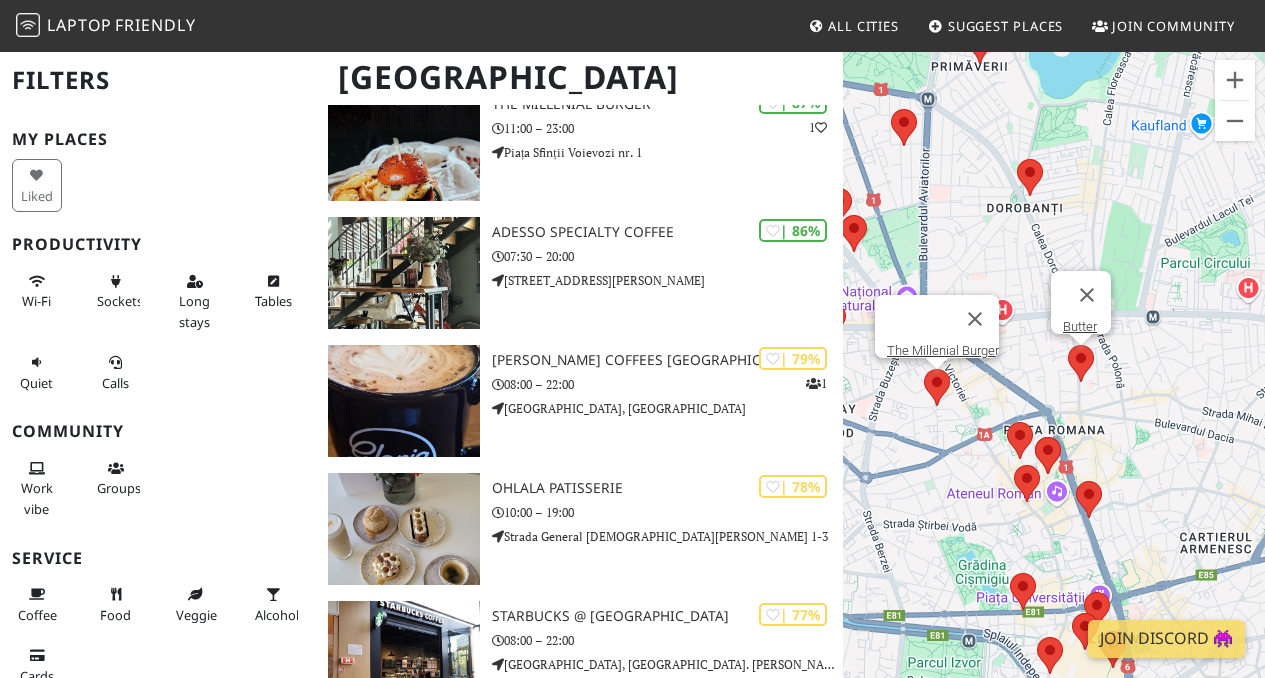 click at bounding box center (1068, 345) 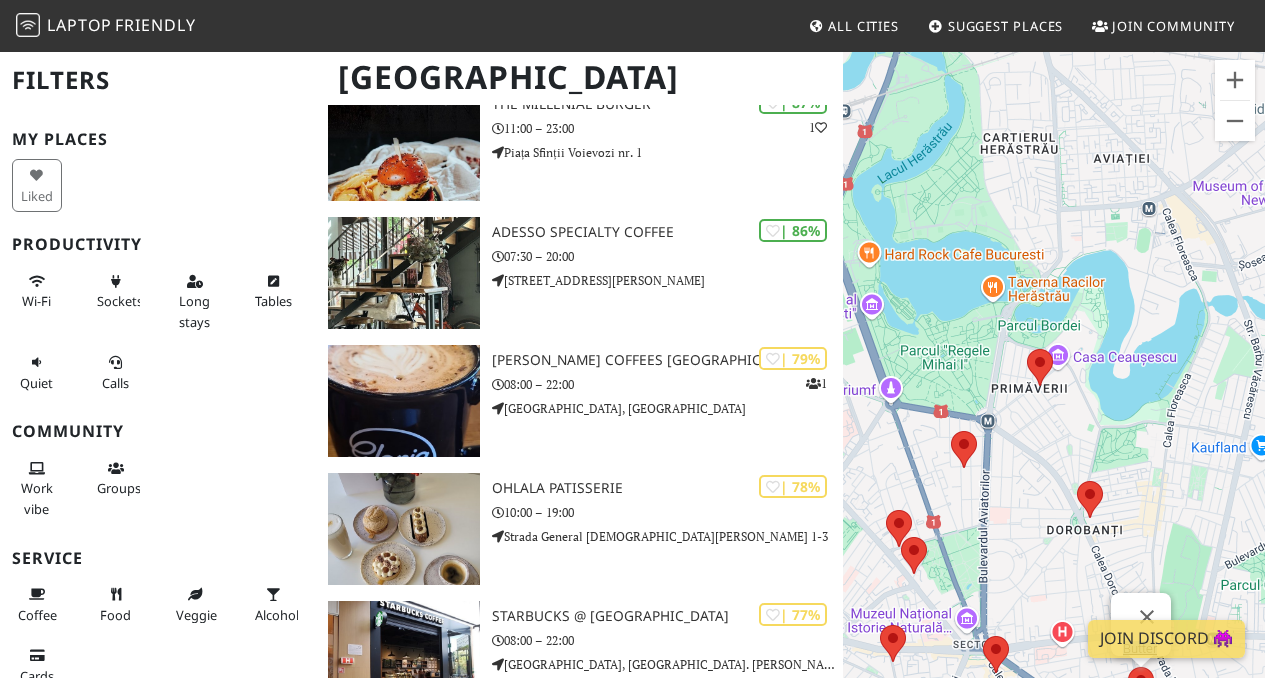 drag, startPoint x: 1039, startPoint y: 196, endPoint x: 1095, endPoint y: 521, distance: 329.78934 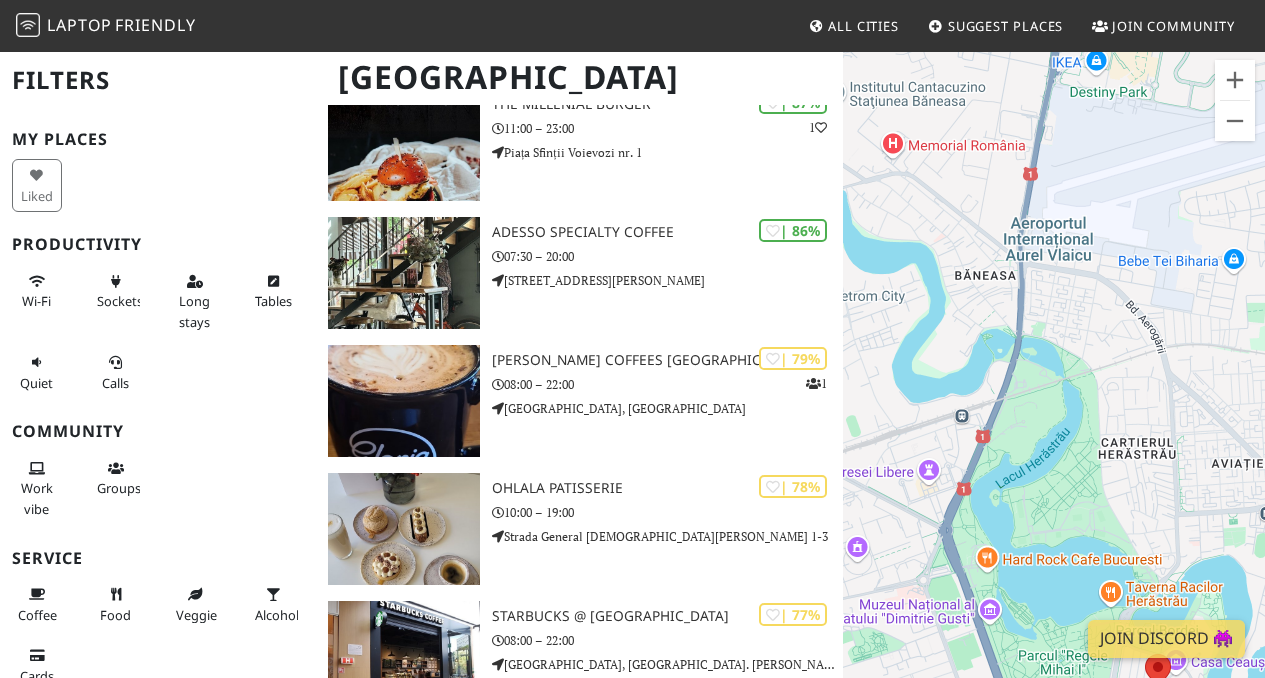 drag, startPoint x: 956, startPoint y: 316, endPoint x: 1083, endPoint y: 616, distance: 325.77448 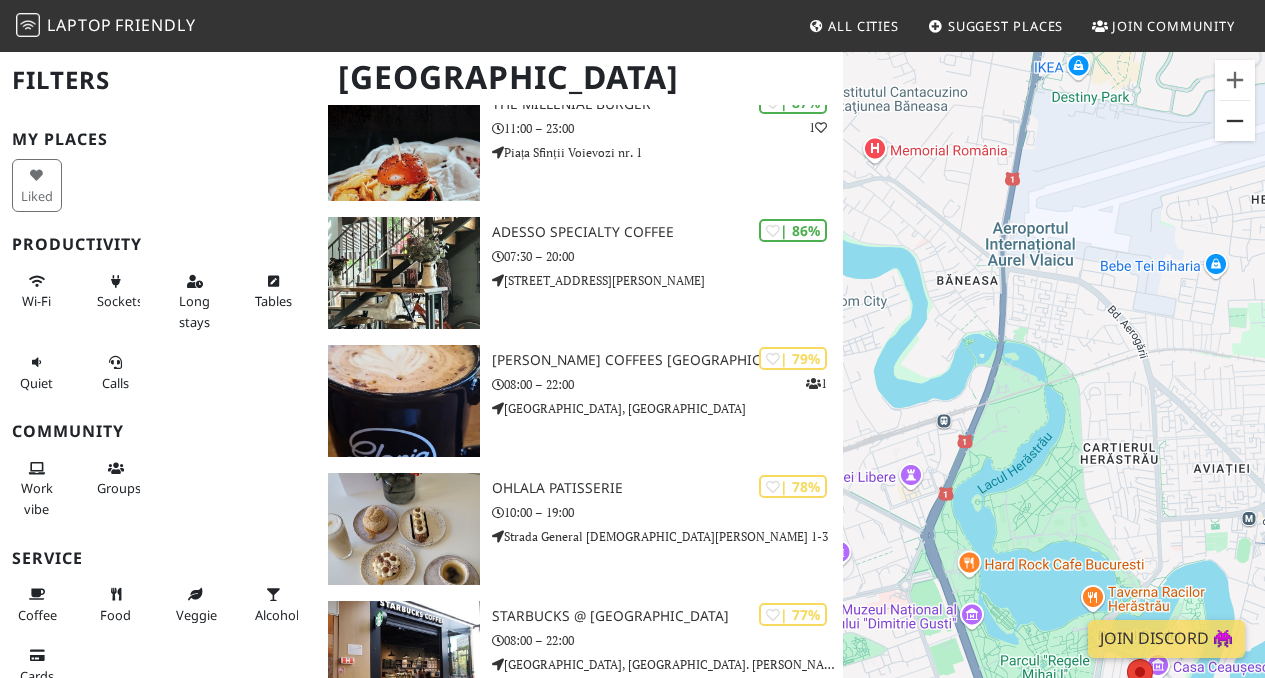 click at bounding box center (1235, 121) 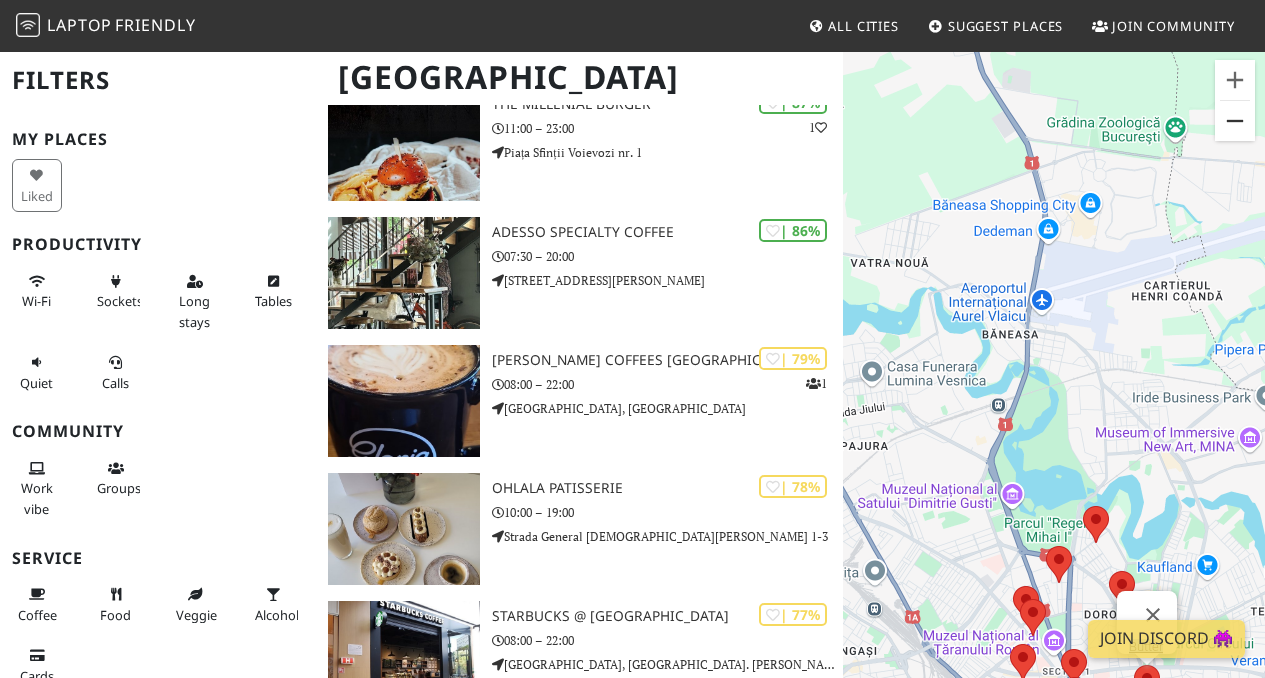 click at bounding box center (1235, 121) 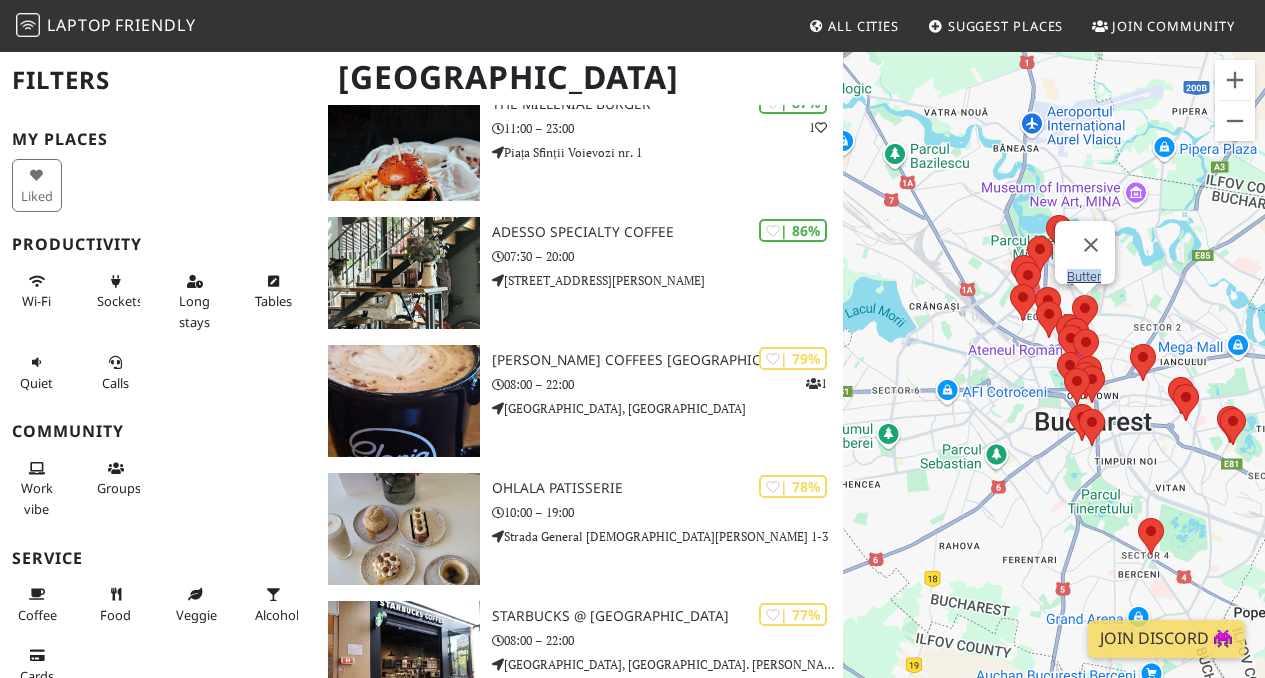 drag, startPoint x: 1168, startPoint y: 367, endPoint x: 1151, endPoint y: 149, distance: 218.66183 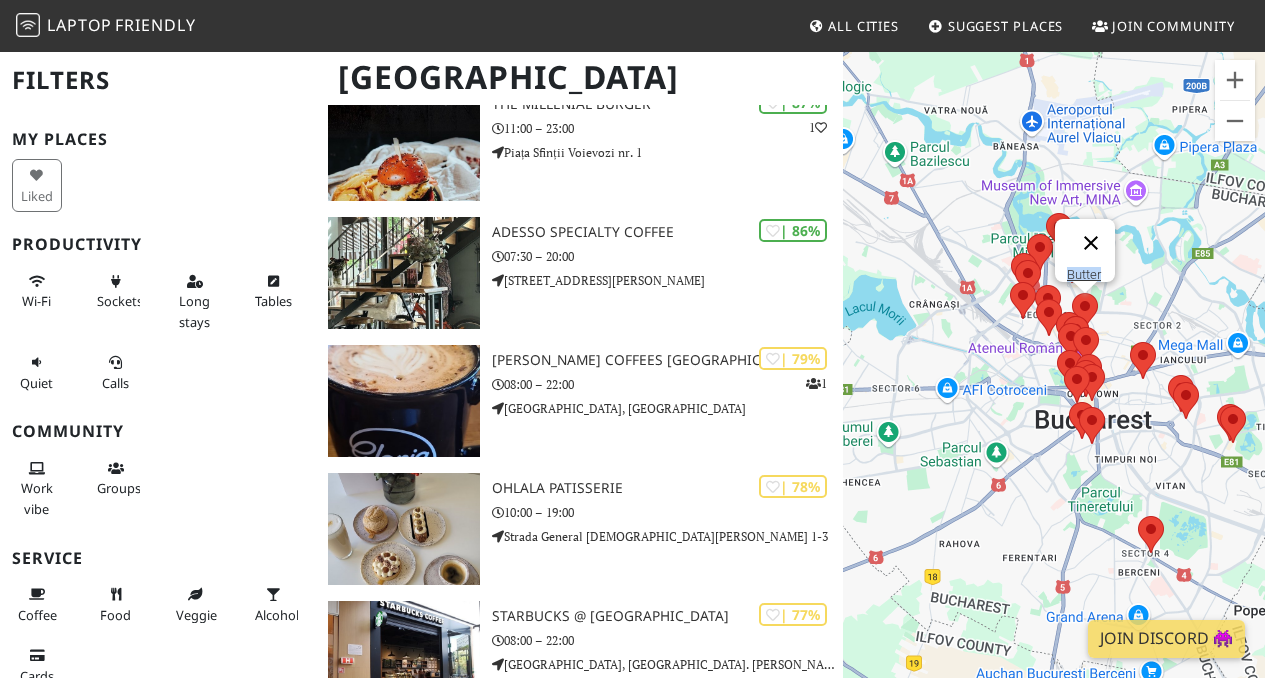 click at bounding box center (1091, 243) 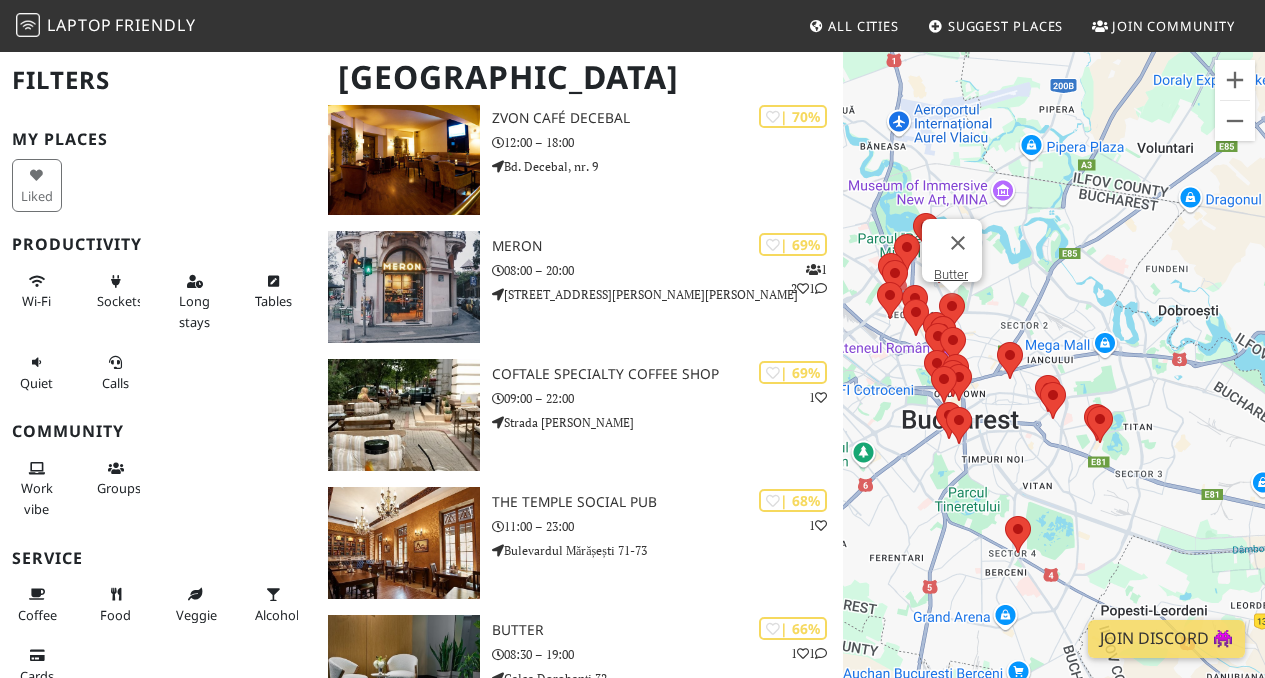 scroll, scrollTop: 1842, scrollLeft: 0, axis: vertical 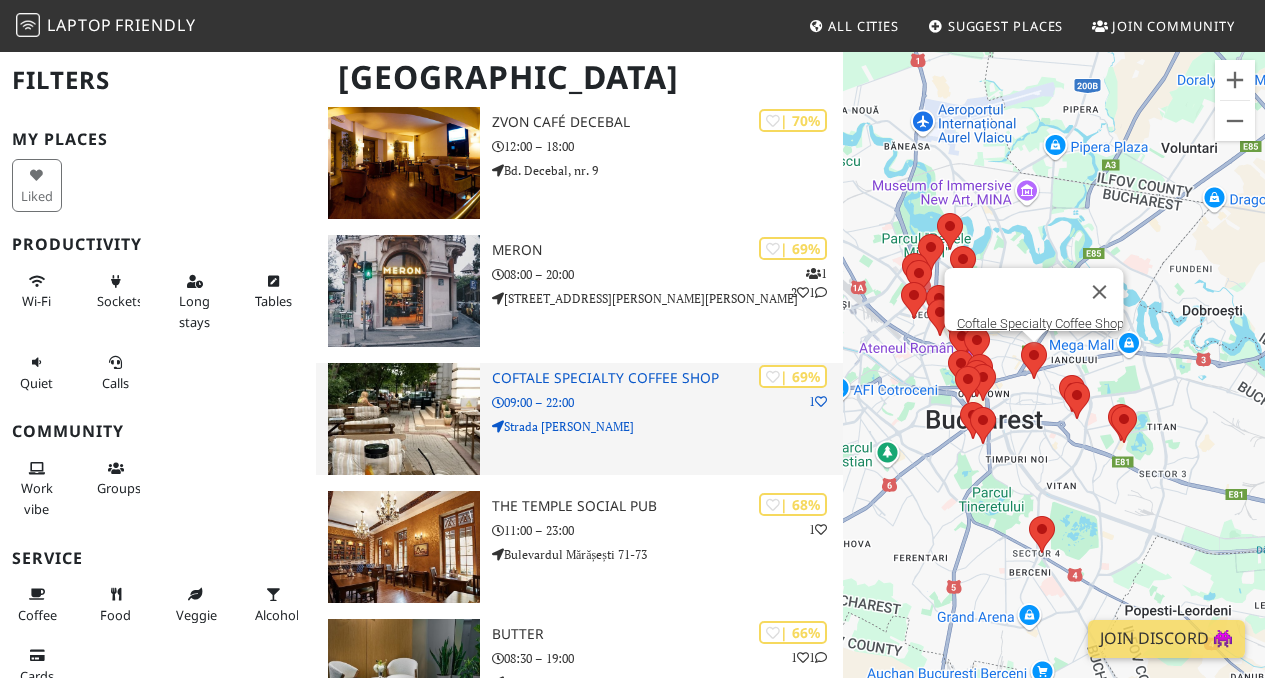 click at bounding box center (404, 419) 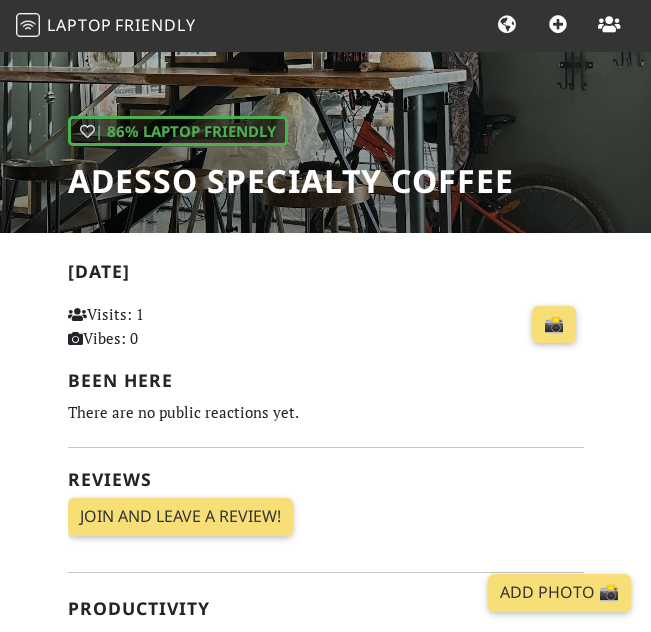 scroll, scrollTop: 203, scrollLeft: 0, axis: vertical 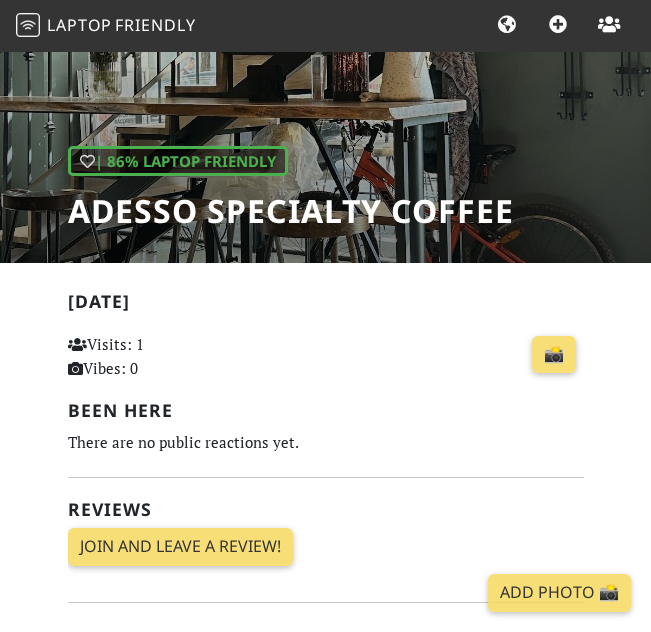 click on "| 86% Laptop Friendly
ADESSO Specialty Coffee" at bounding box center (325, 55) 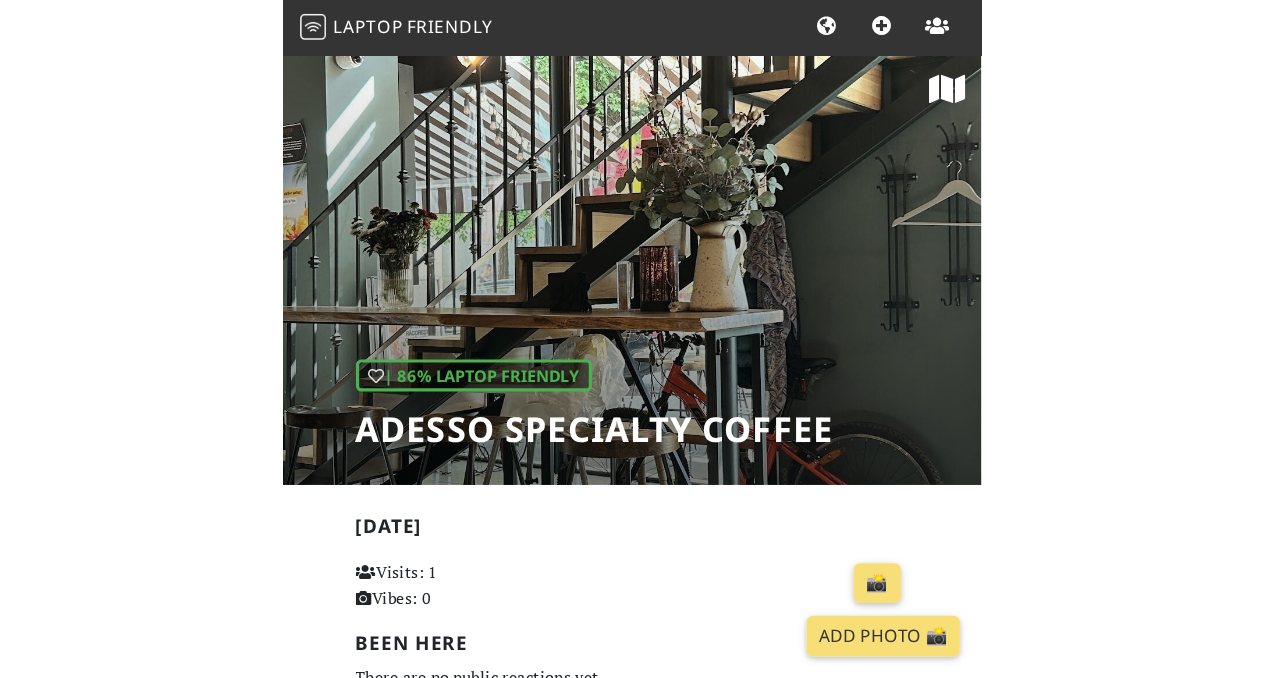 scroll, scrollTop: 0, scrollLeft: 0, axis: both 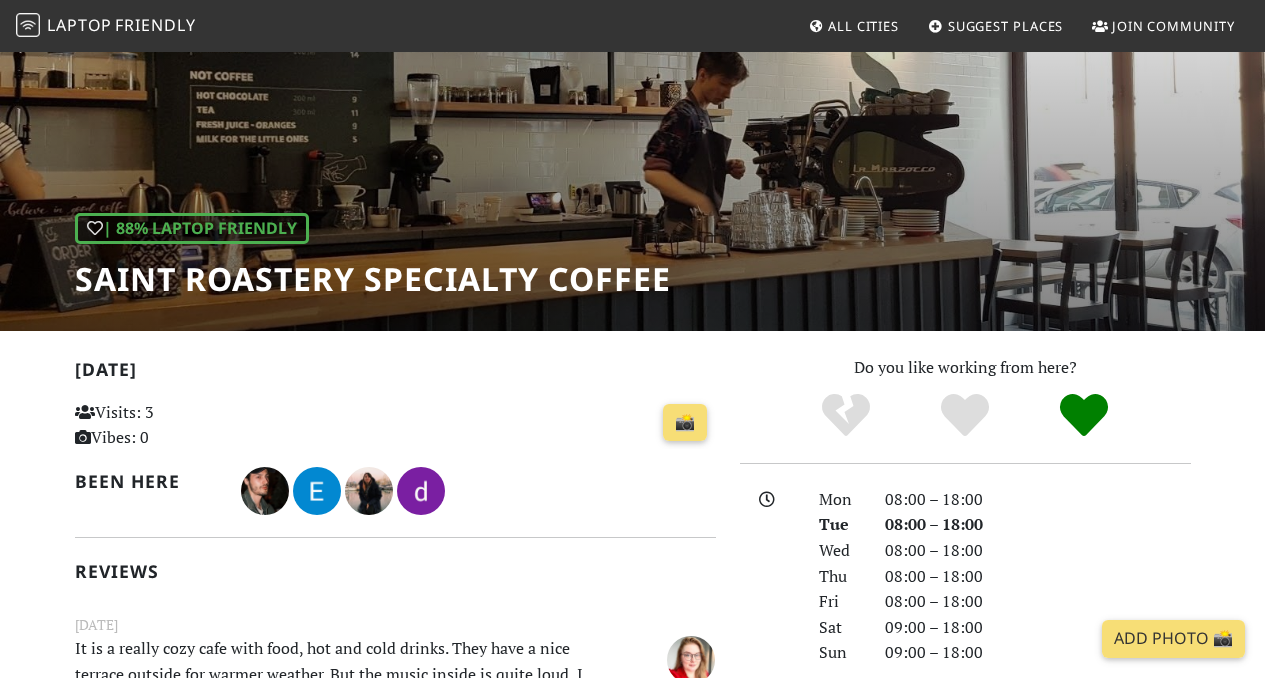 click on "| 88% Laptop Friendly
Saint Roastery Specialty Coffee" at bounding box center (632, 123) 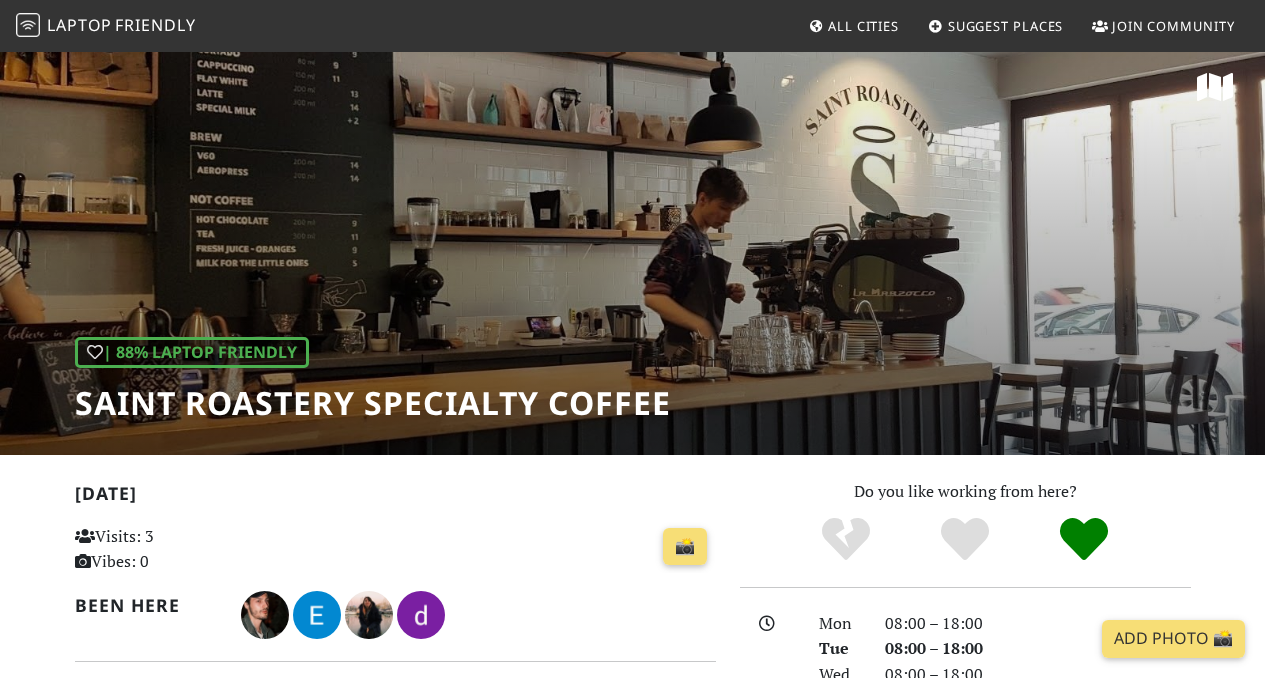 scroll, scrollTop: 6, scrollLeft: 0, axis: vertical 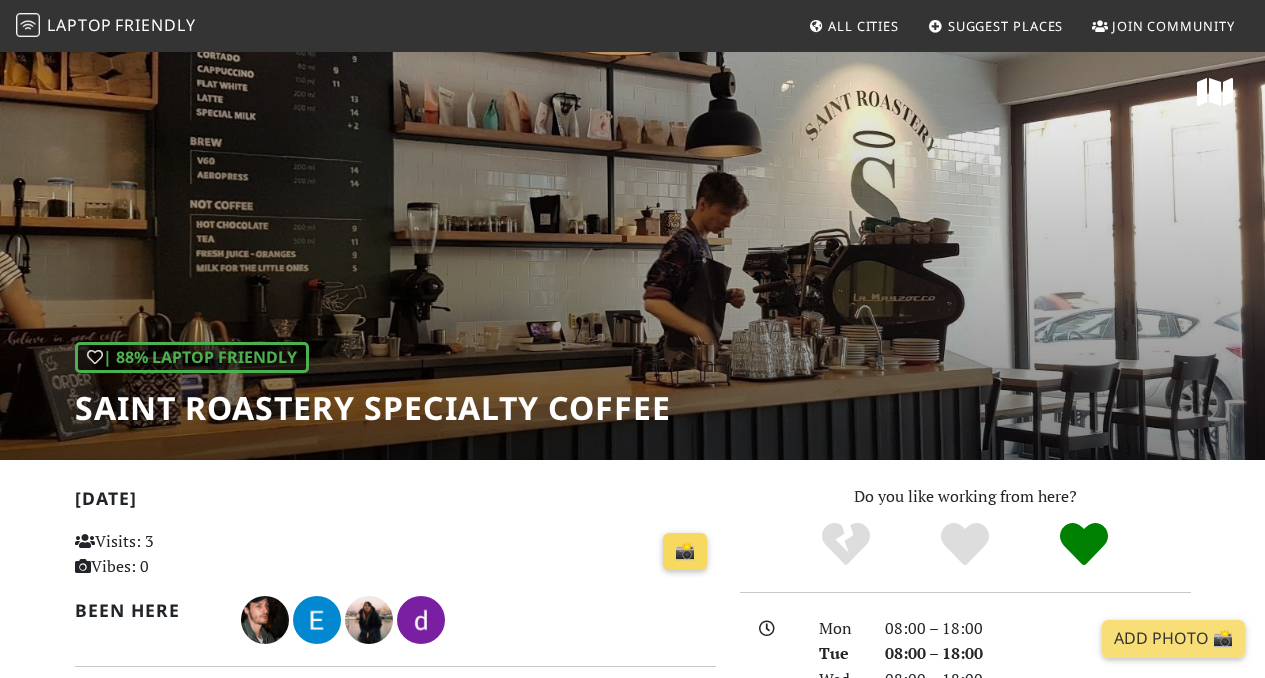 click on "📸" at bounding box center [685, 552] 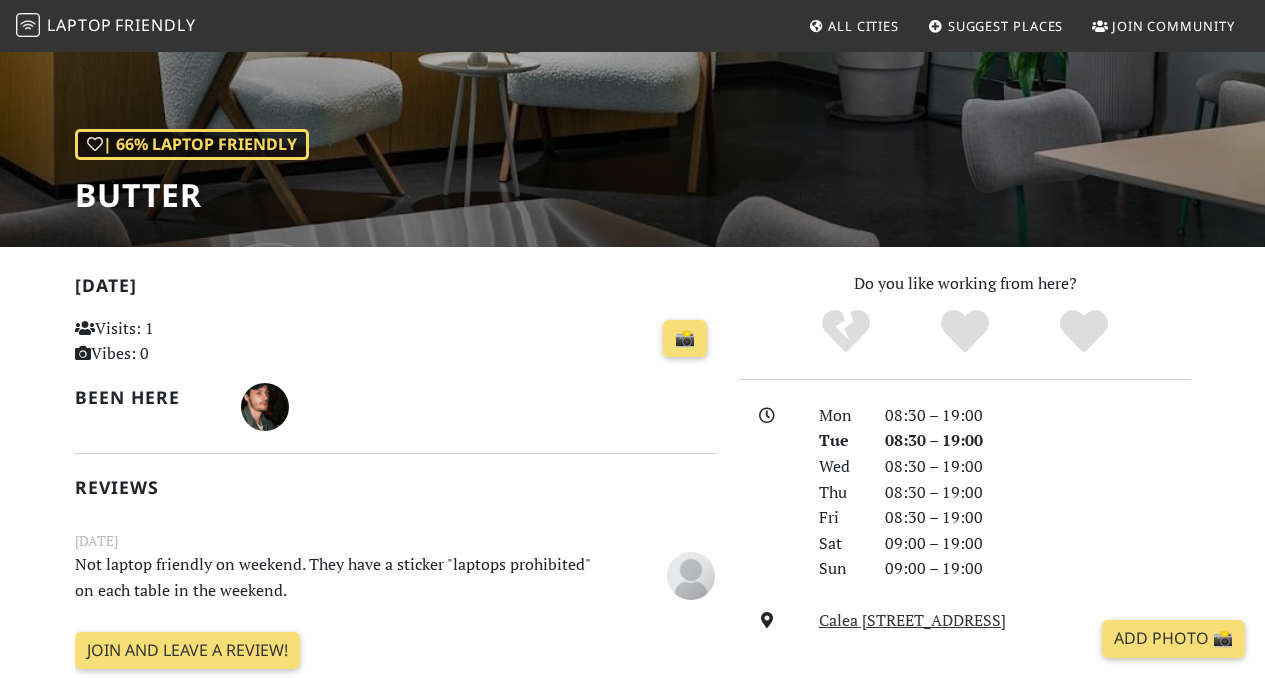 scroll, scrollTop: 219, scrollLeft: 0, axis: vertical 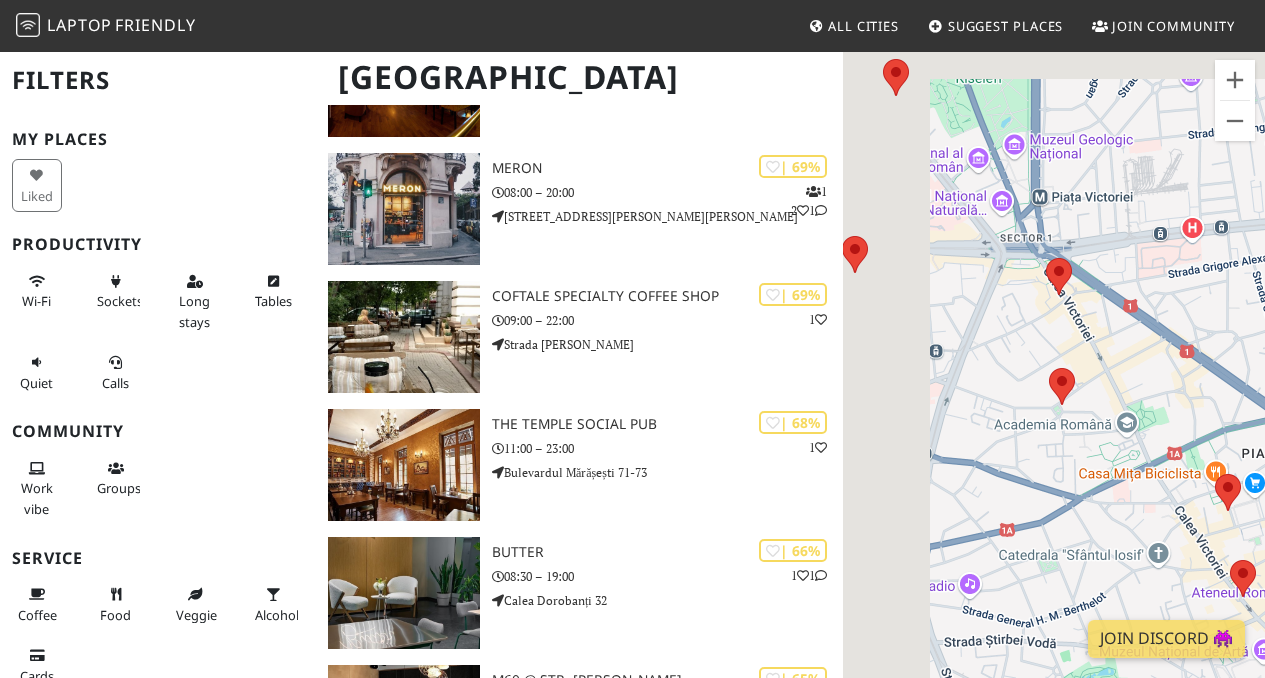 drag, startPoint x: 1010, startPoint y: 295, endPoint x: 1112, endPoint y: 448, distance: 183.88312 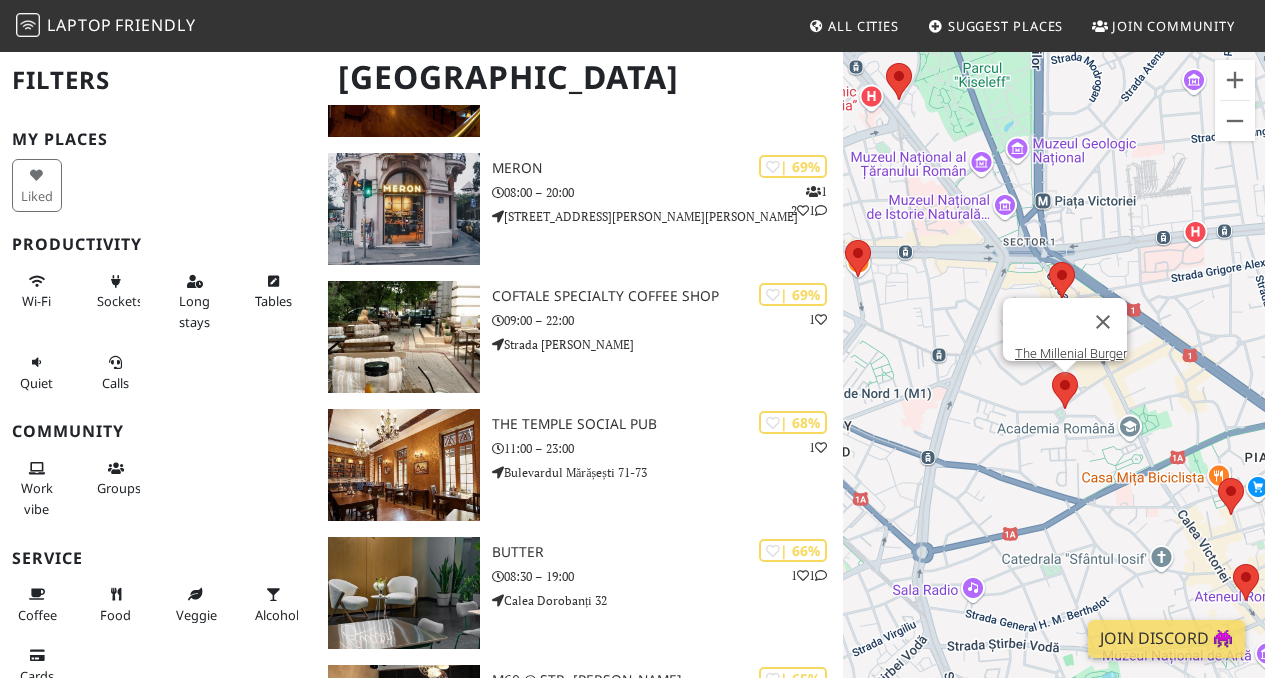 click at bounding box center (1052, 372) 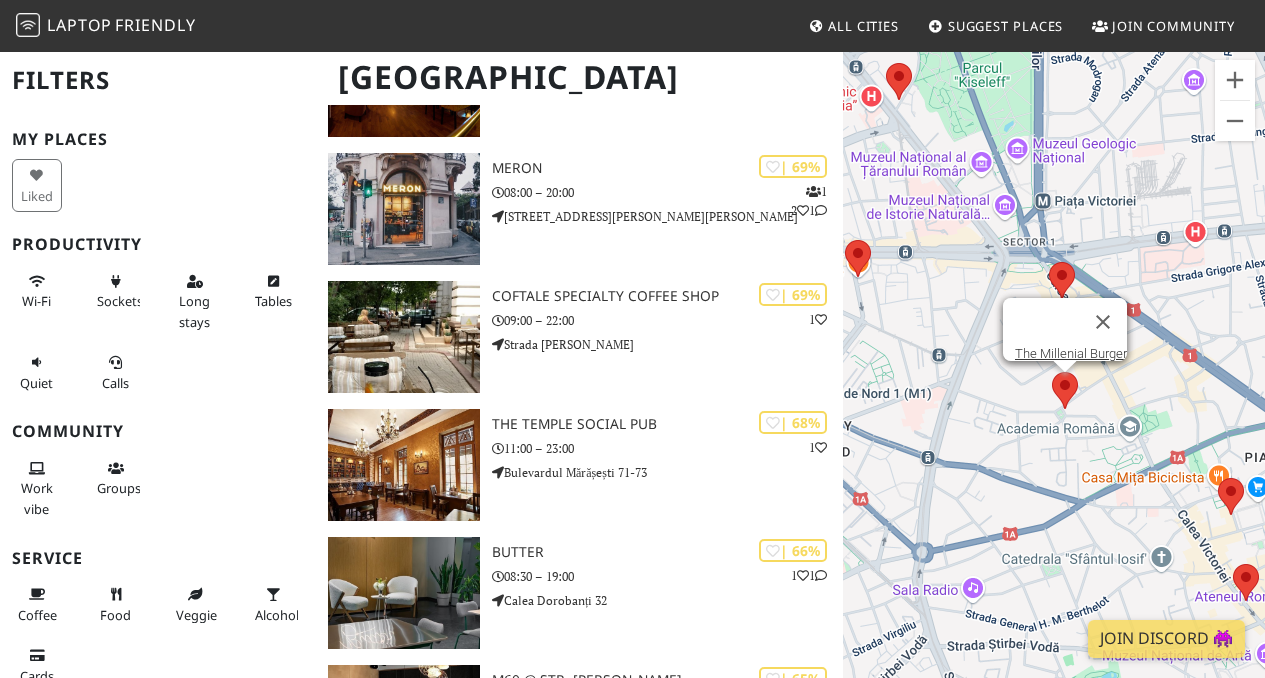 click at bounding box center [1052, 372] 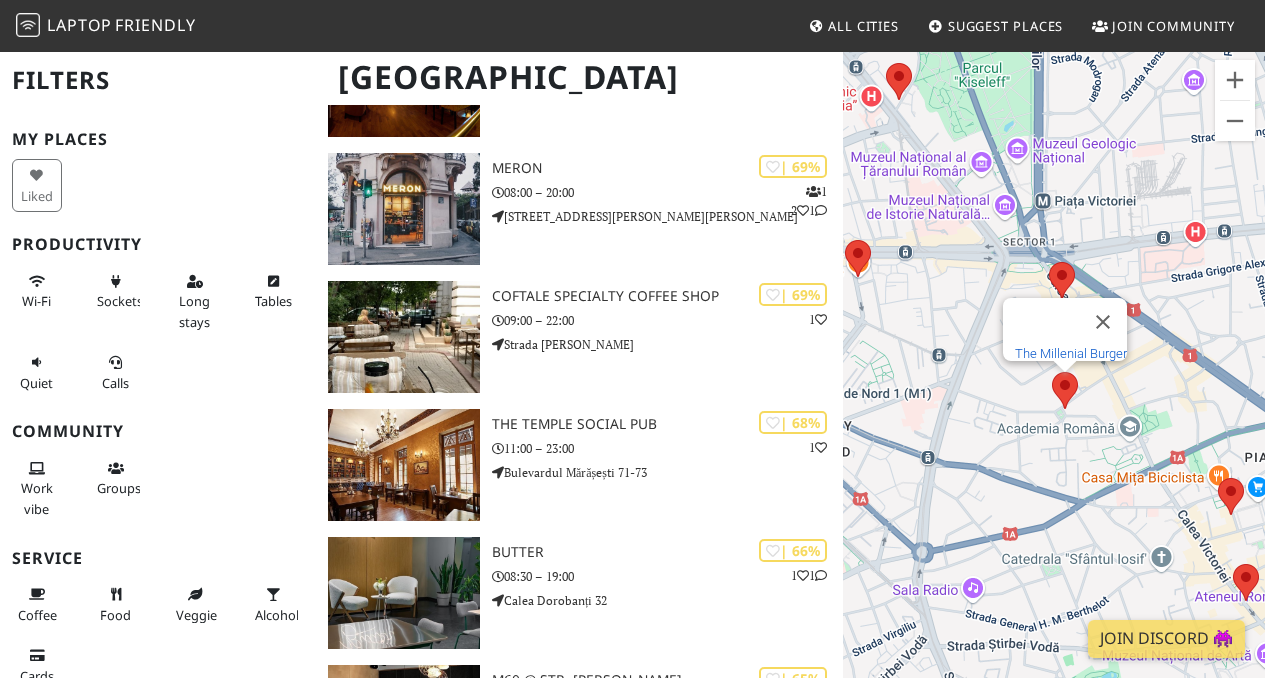 click on "The Millenial Burger" at bounding box center [1071, 353] 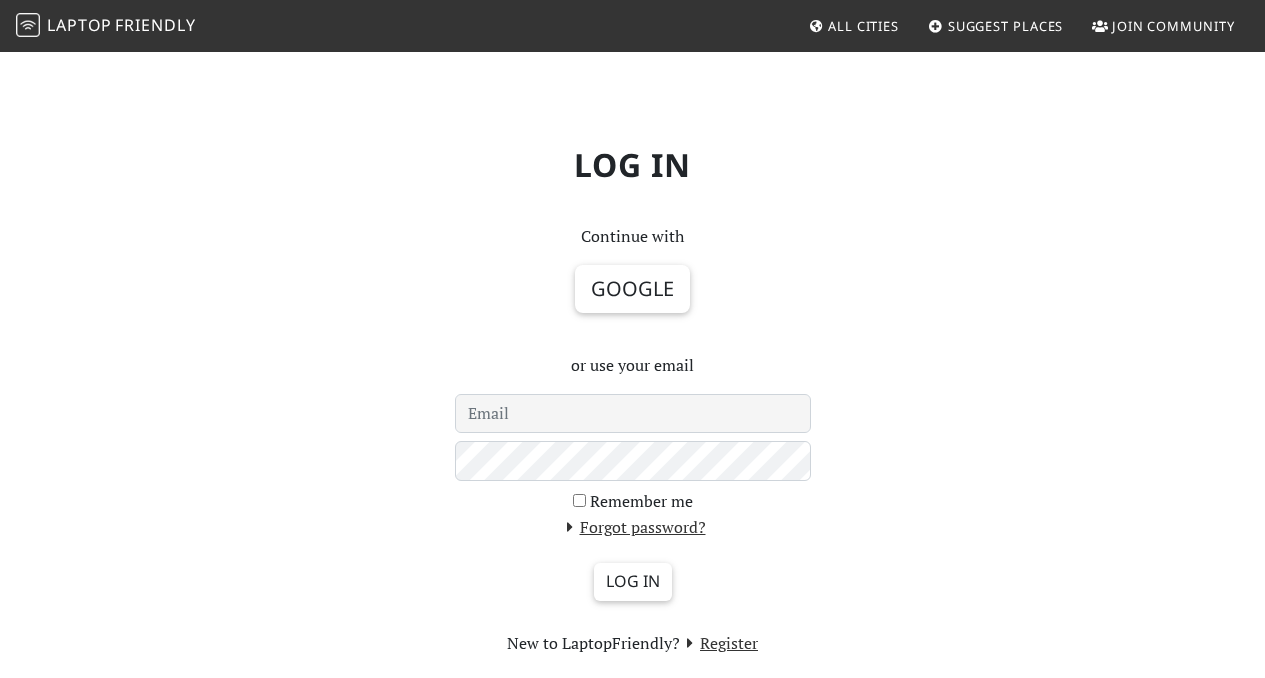 scroll, scrollTop: 0, scrollLeft: 0, axis: both 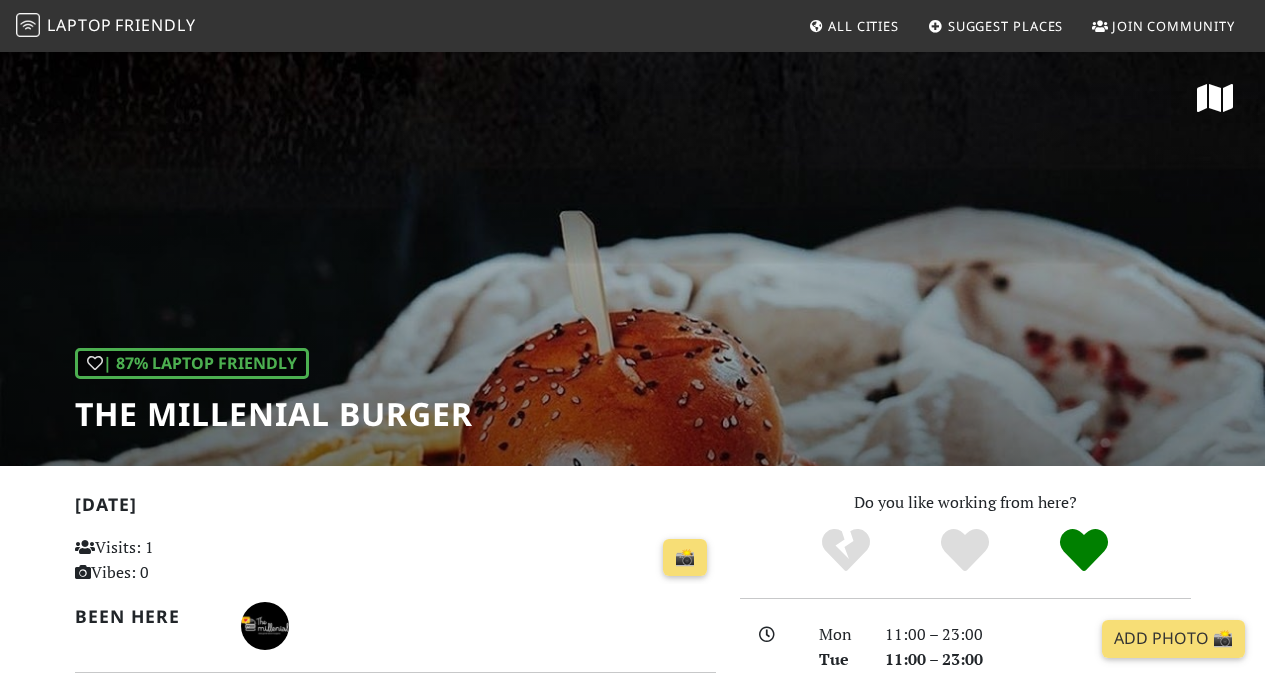 click on "| 87% Laptop Friendly
The Millenial Burger" at bounding box center (632, 258) 